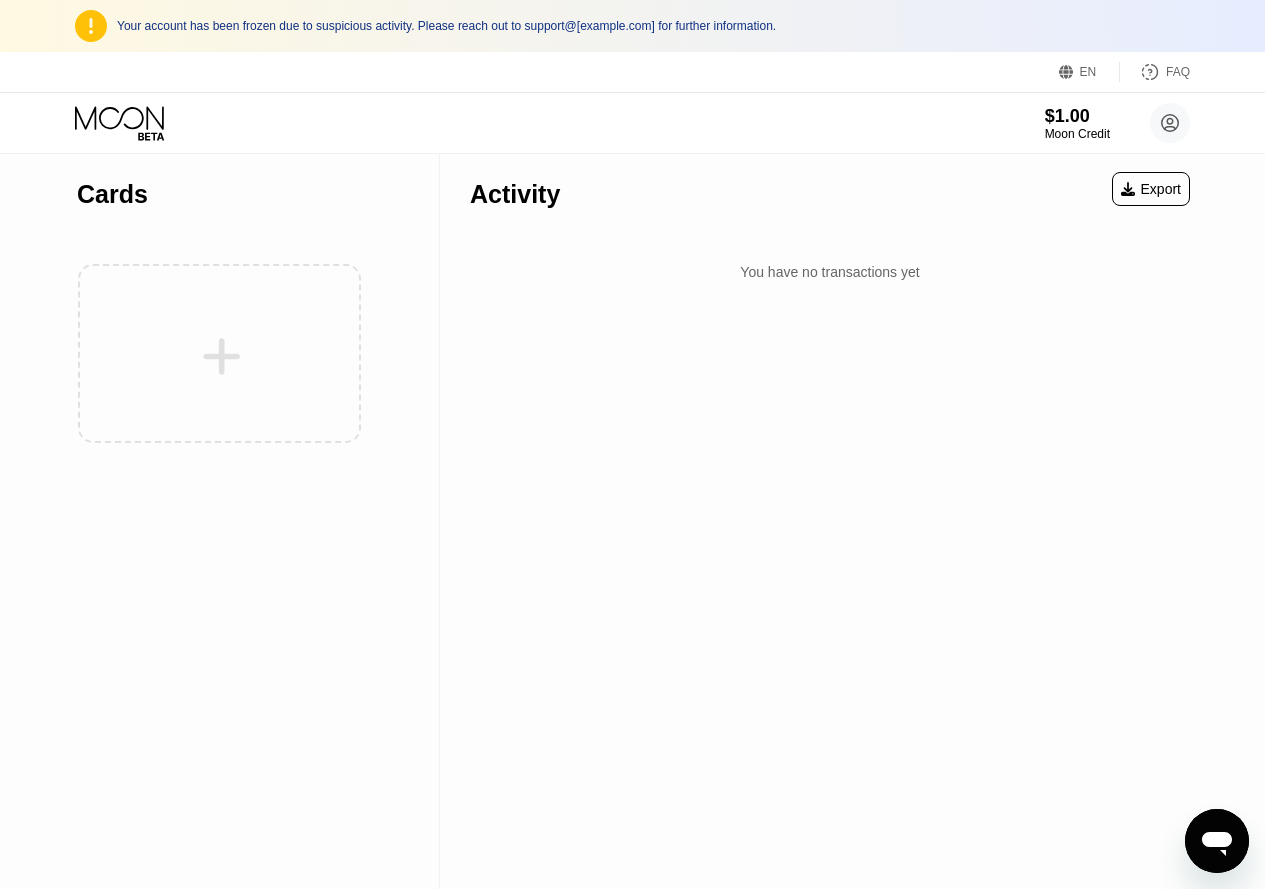 scroll, scrollTop: 0, scrollLeft: 0, axis: both 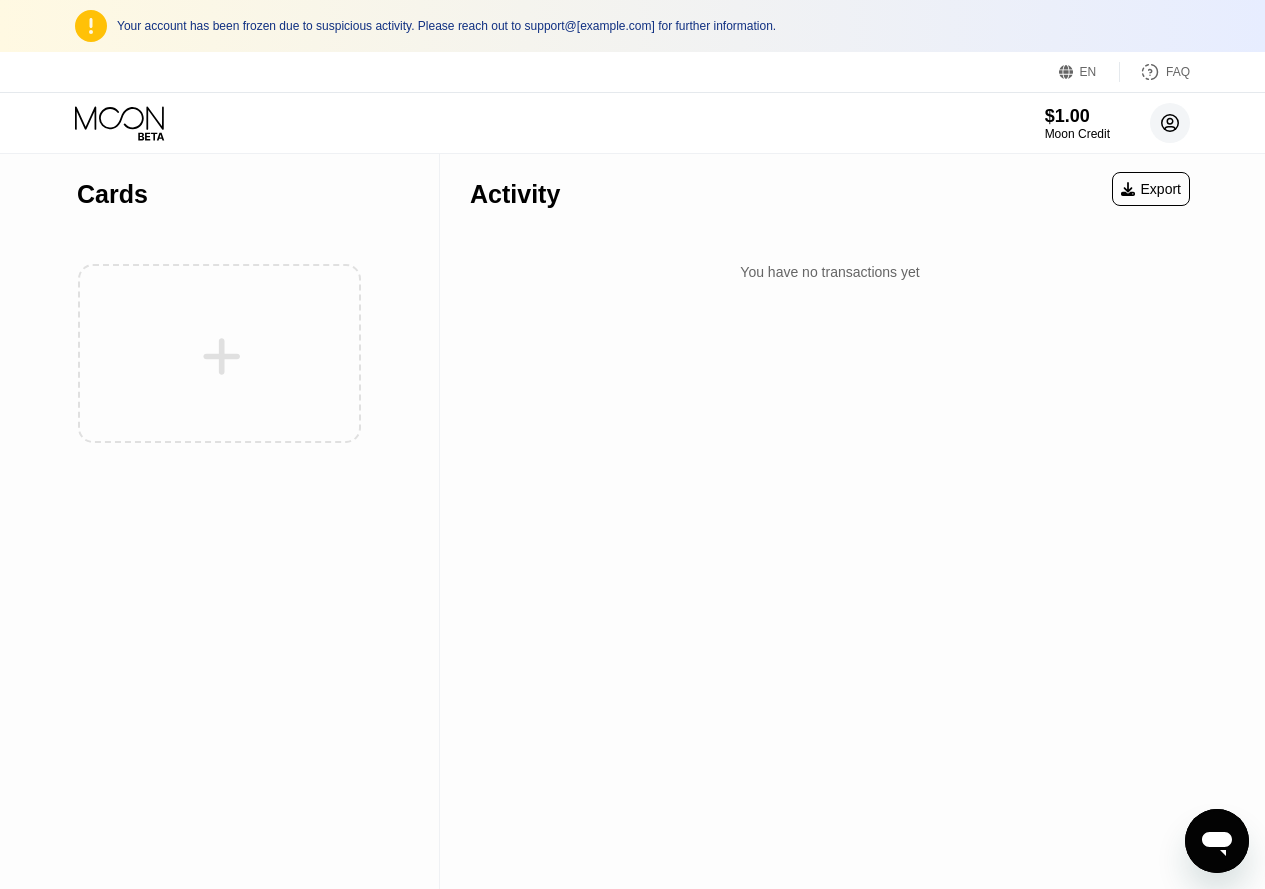 click 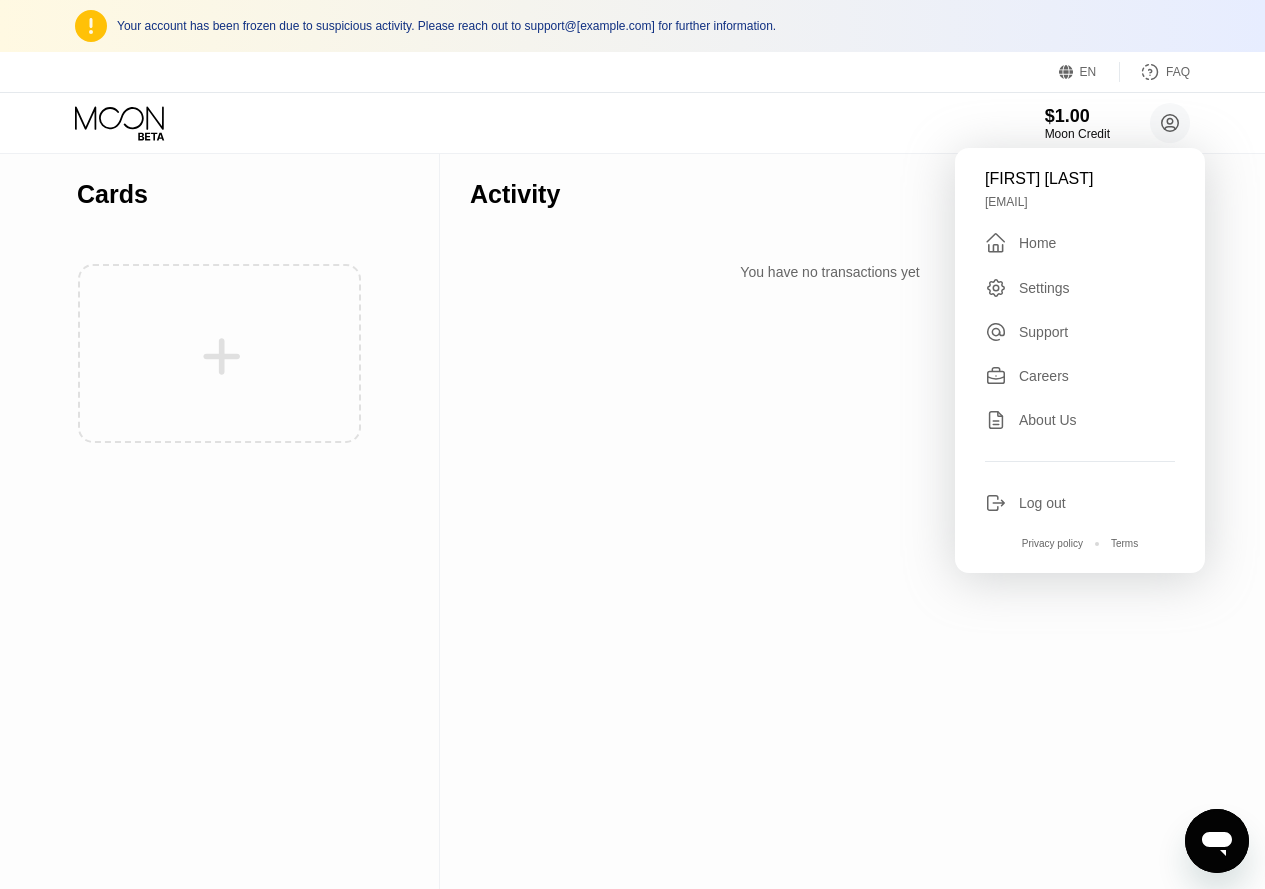 click on "Log out" at bounding box center [1042, 503] 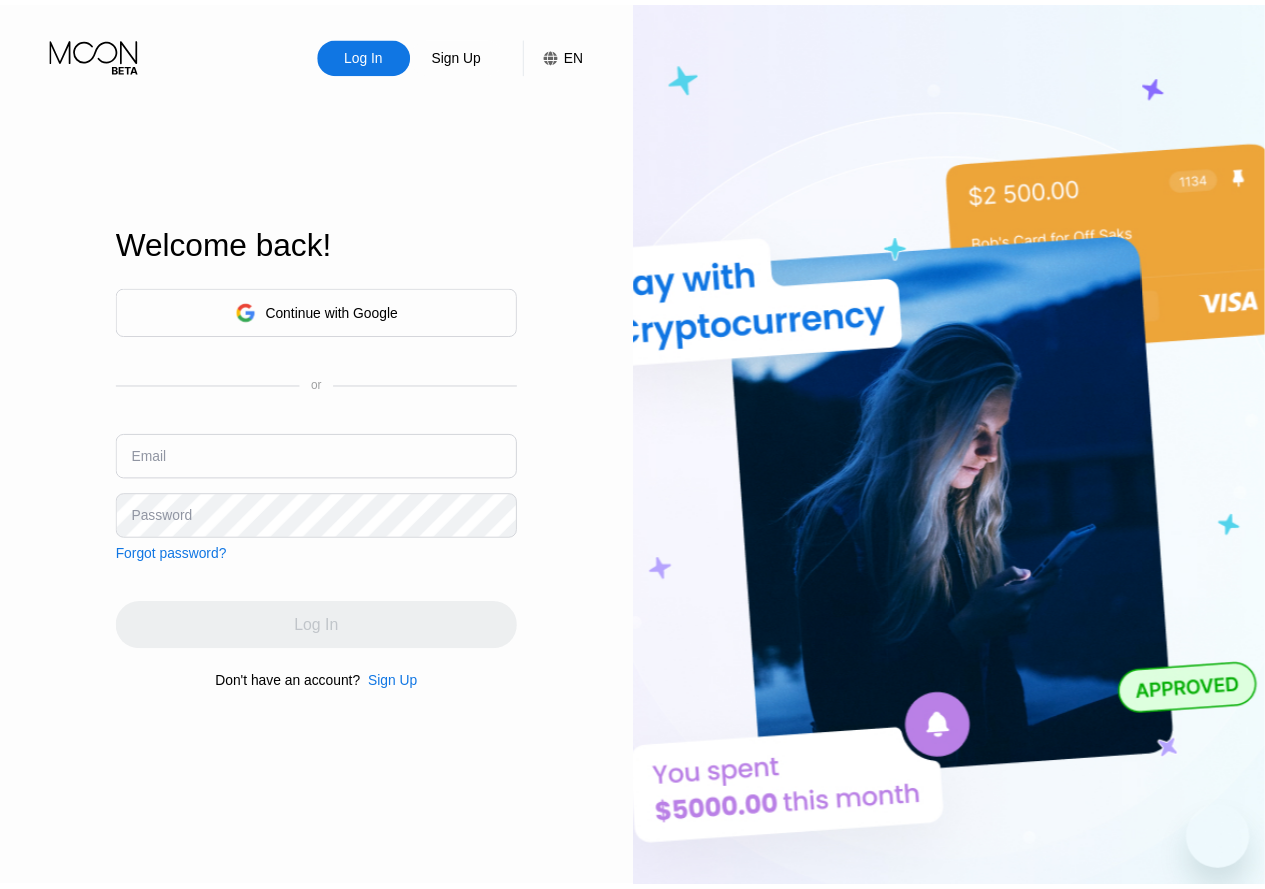 scroll, scrollTop: 0, scrollLeft: 0, axis: both 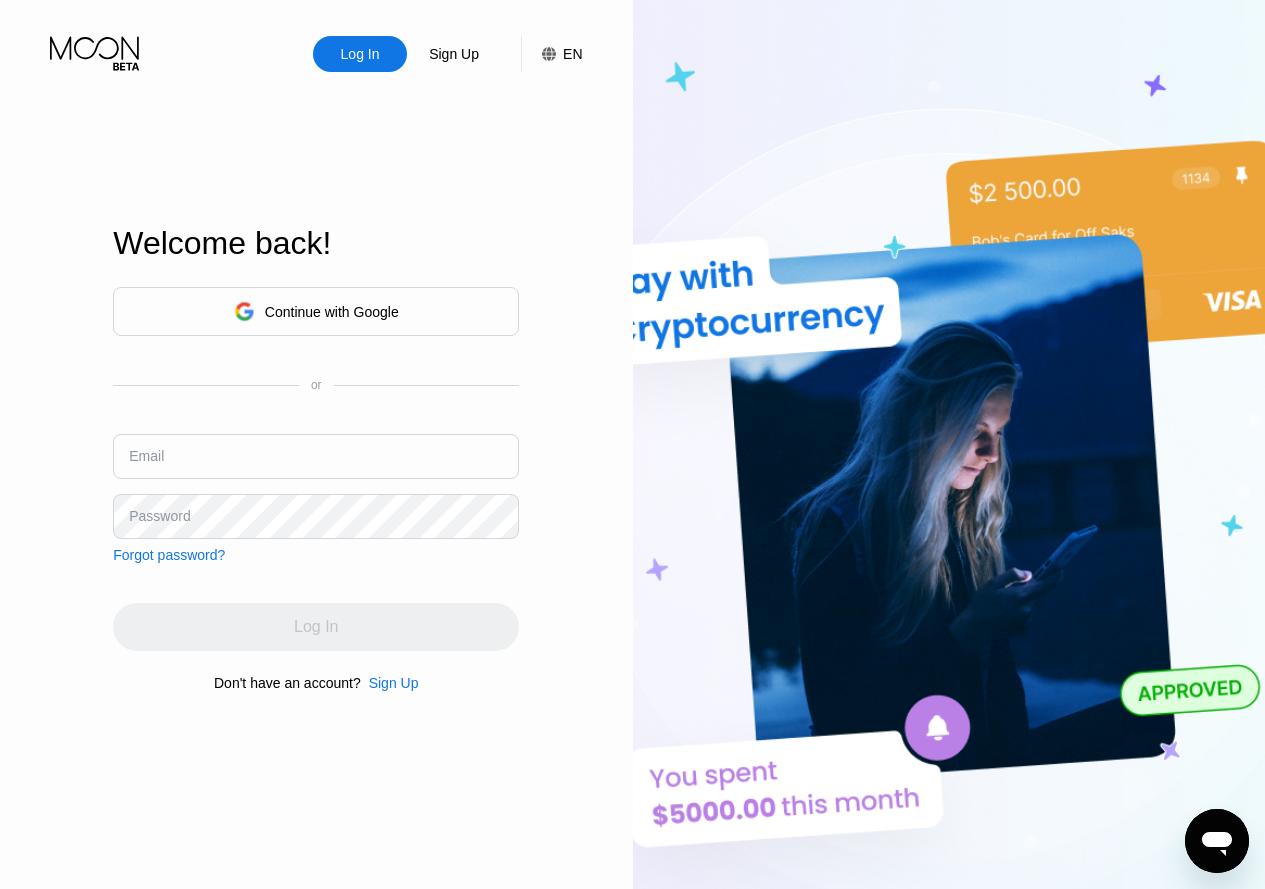 click at bounding box center (316, 456) 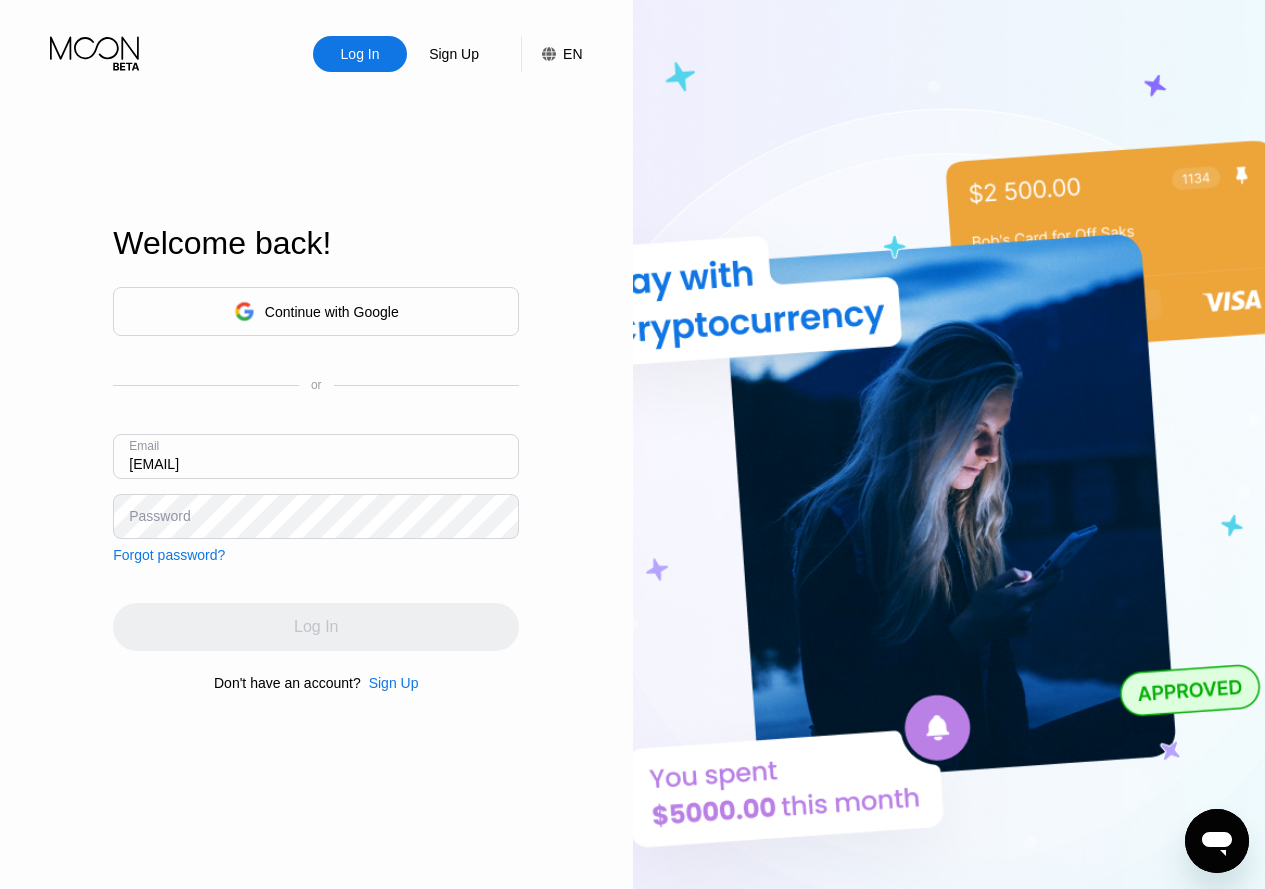 type on "dahoodcreamy@gmail.com" 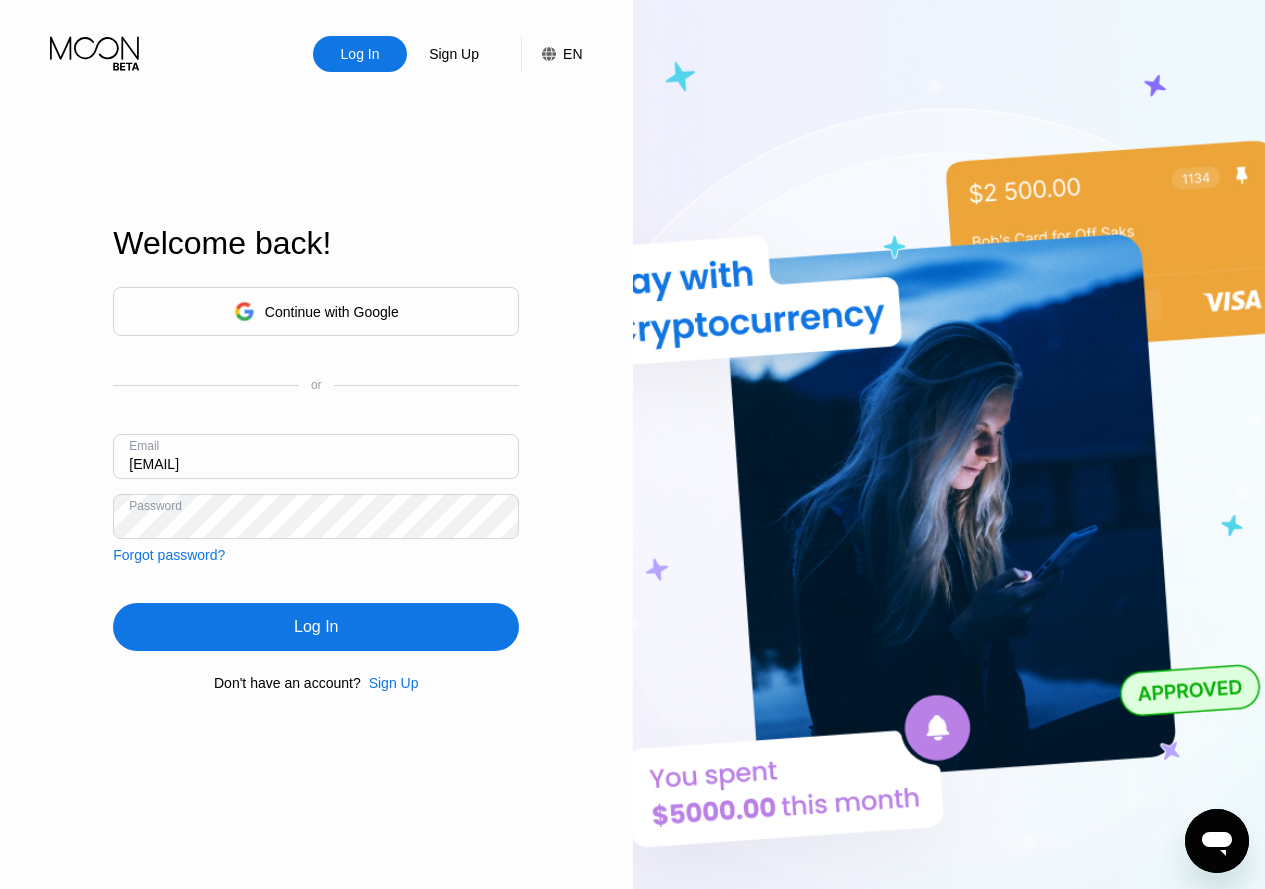 click on "Log In" at bounding box center (316, 627) 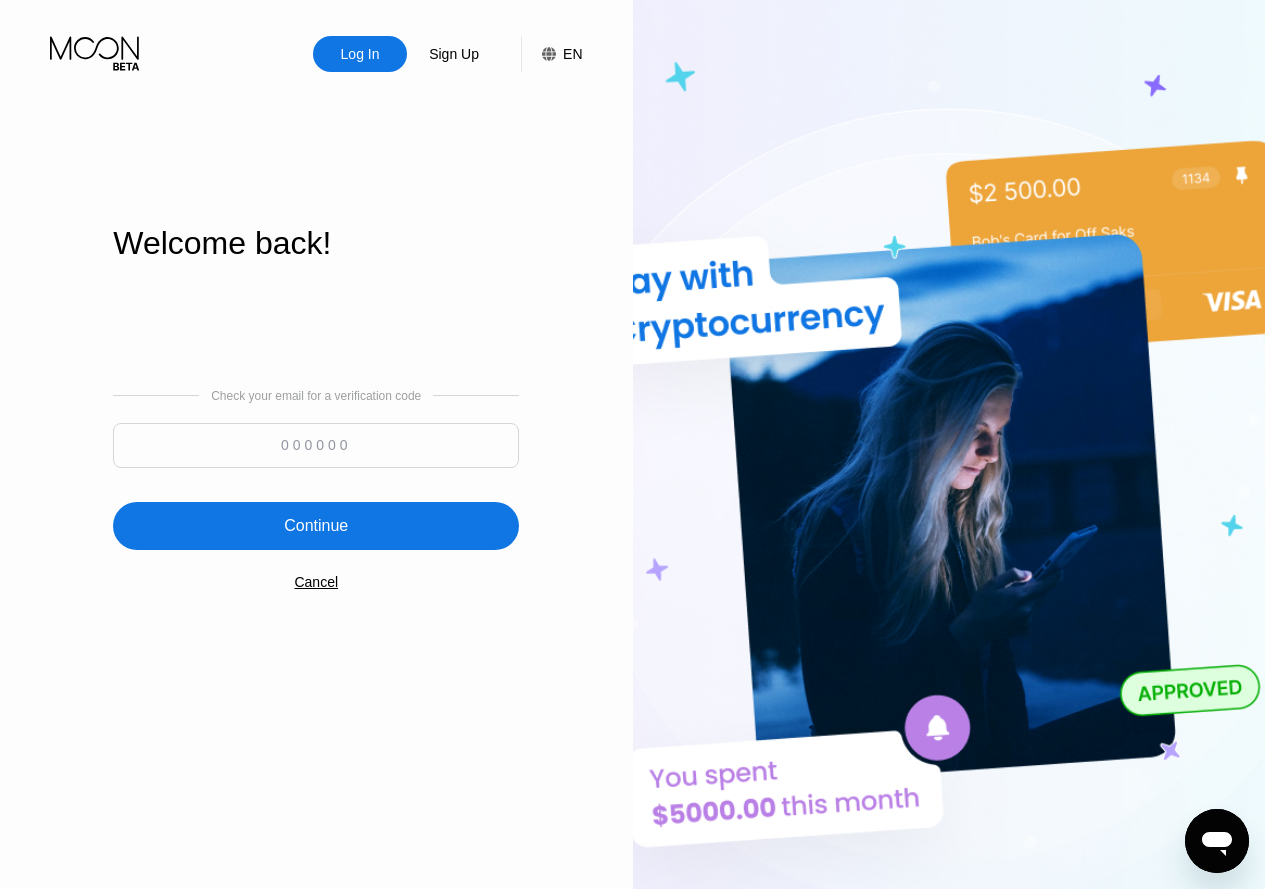 click on "Cancel" at bounding box center (316, 582) 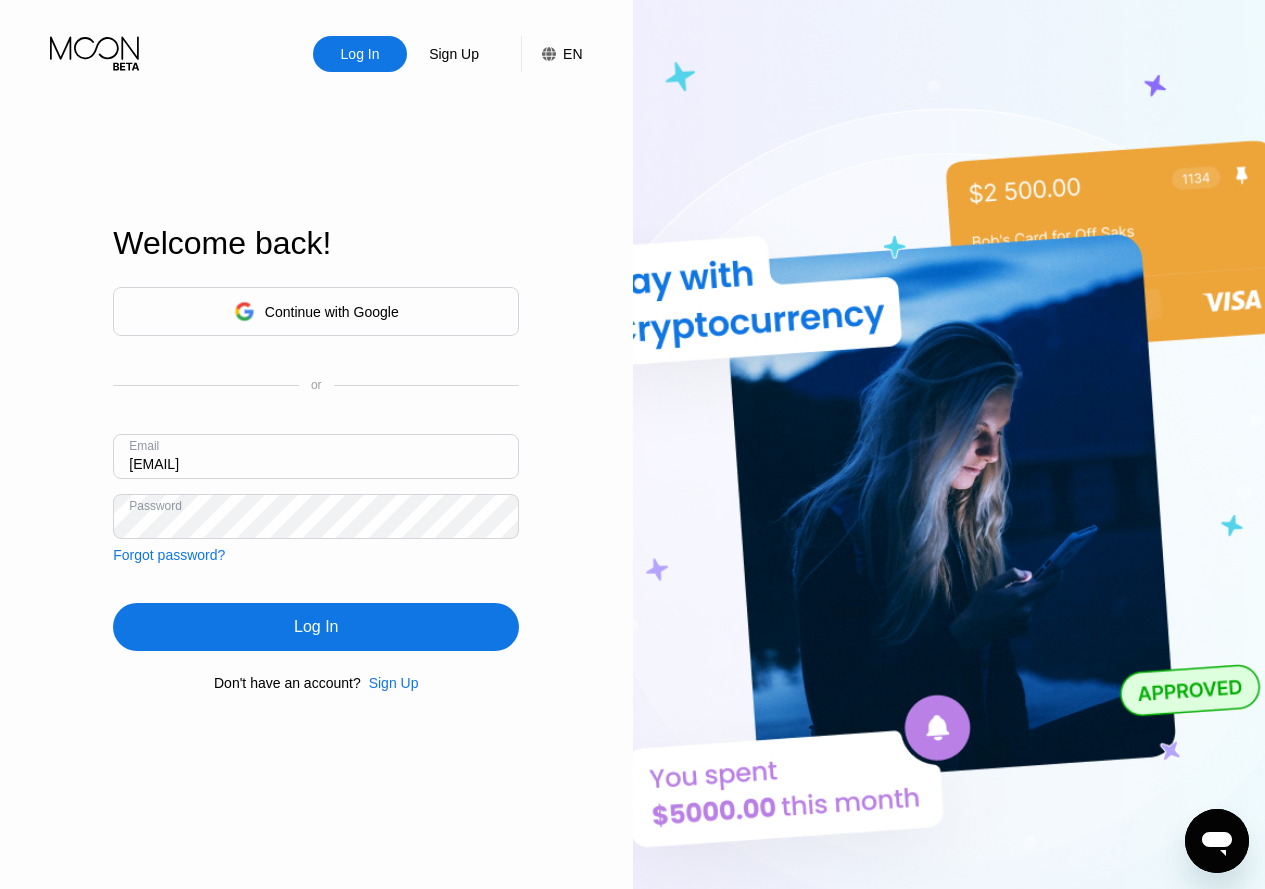 click on "Continue with Google or Email dahoodcreamy@gmail.com Password Forgot password?" at bounding box center [316, 425] 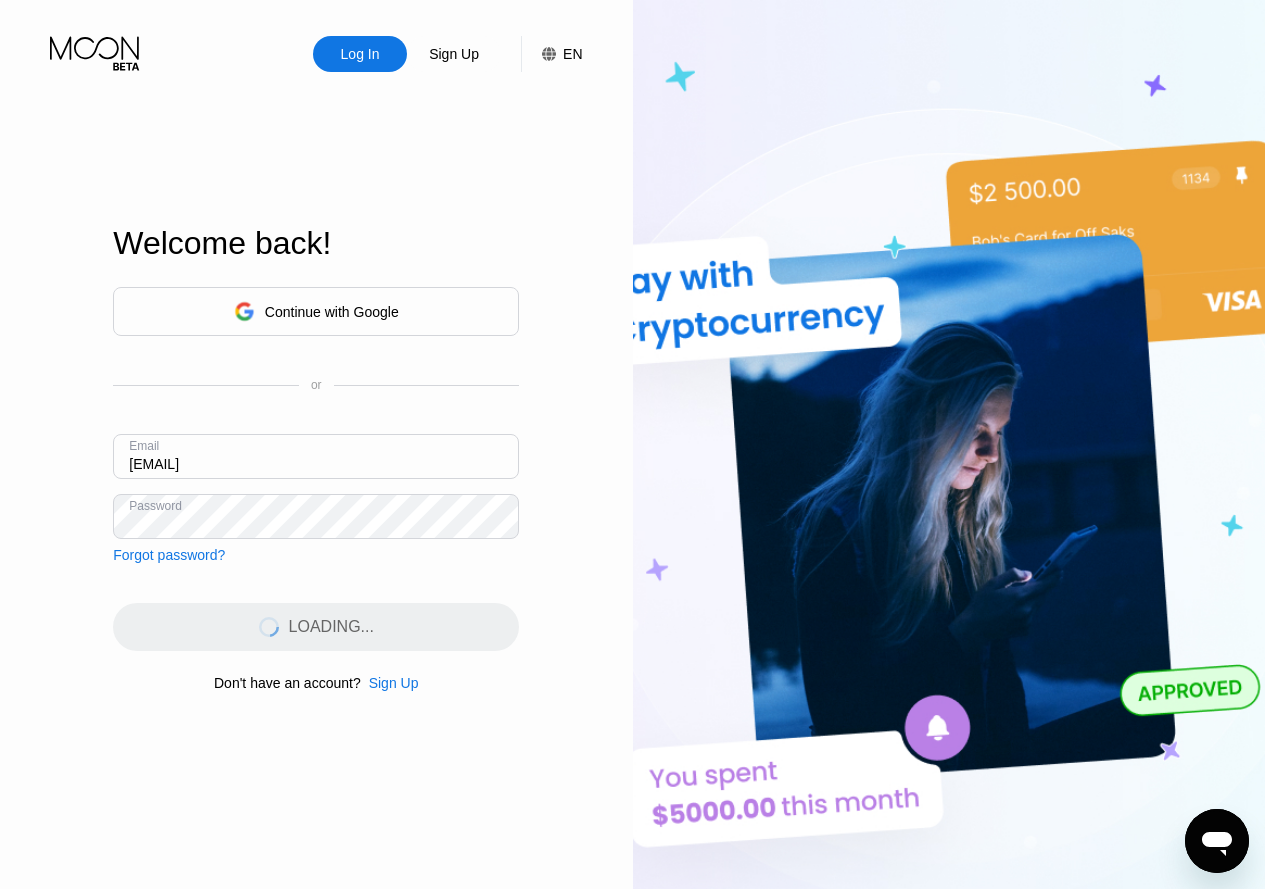click on "1239tokky@gmail.com" at bounding box center [316, 456] 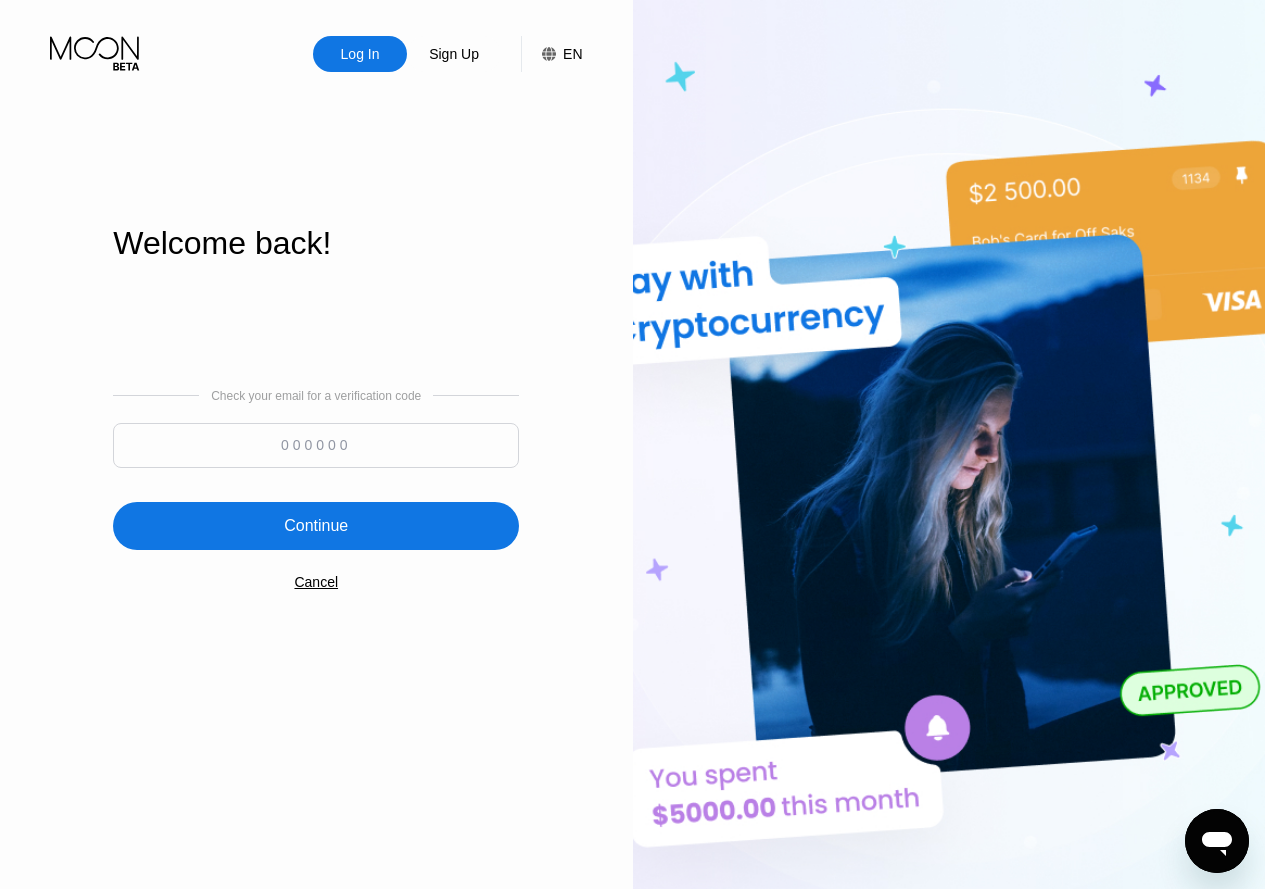 click on "Cancel" at bounding box center (316, 582) 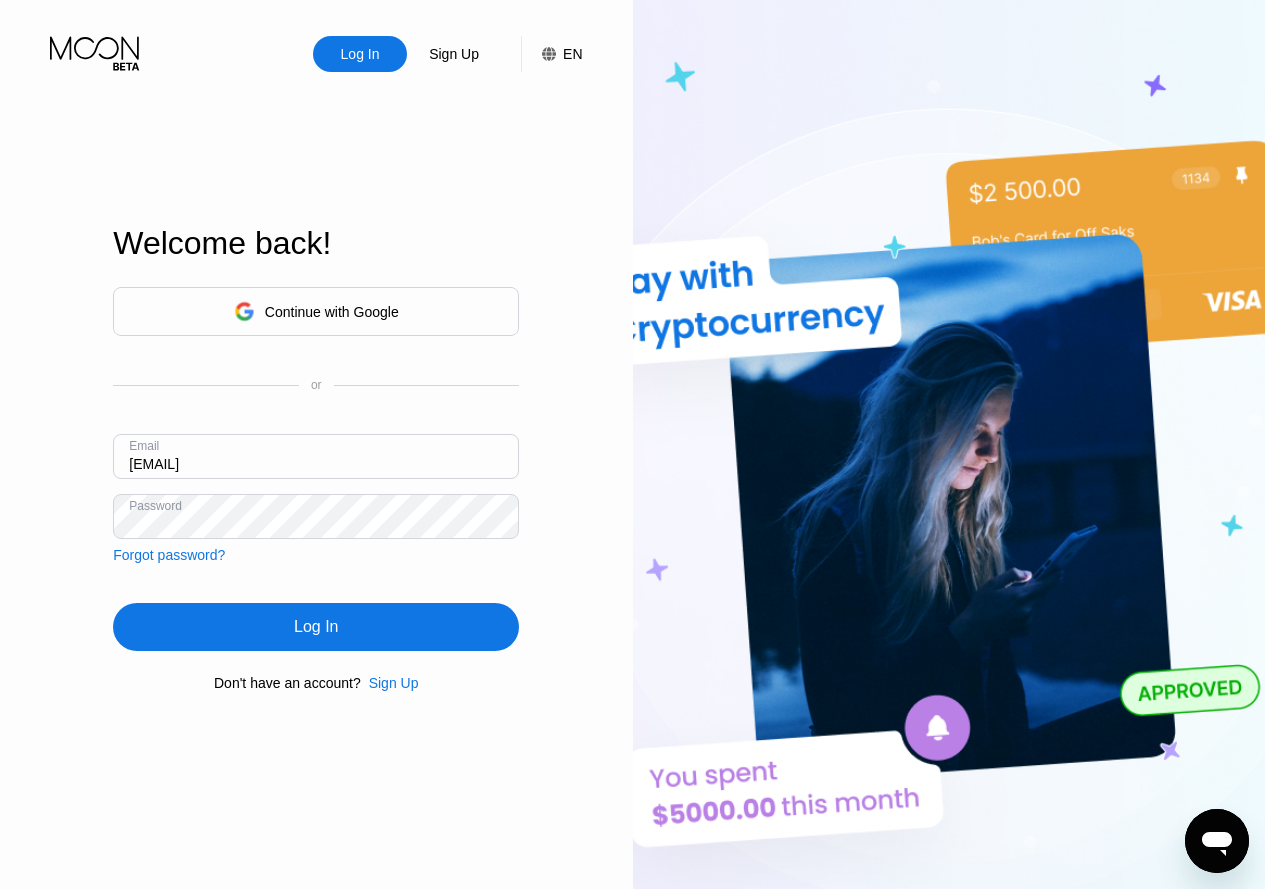 click on "1239tokky@gmail.com" at bounding box center (316, 456) 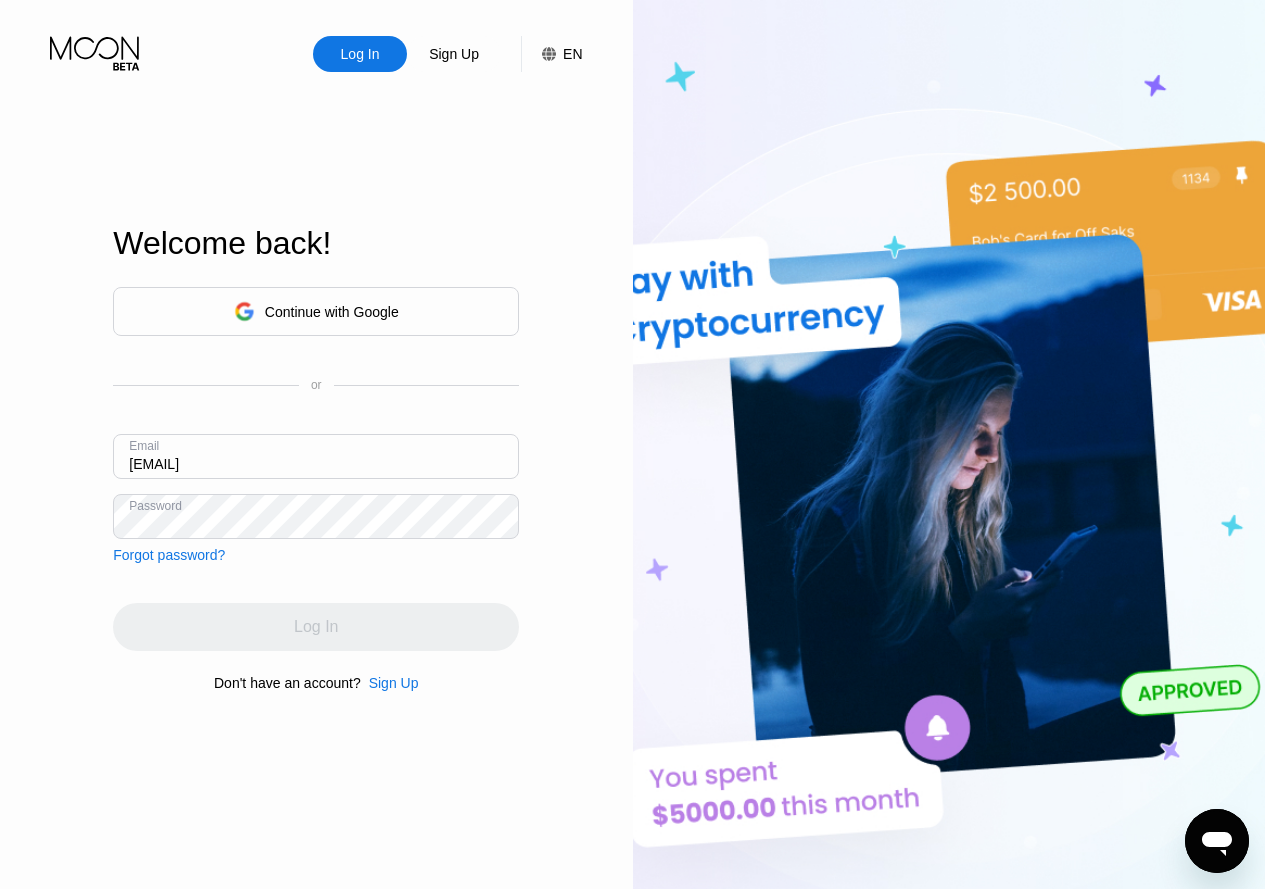 click on "Continue with Google or Email pameladebby0@gmail.com Password Forgot password? Log In Don't have an account? Sign Up" at bounding box center [316, 489] 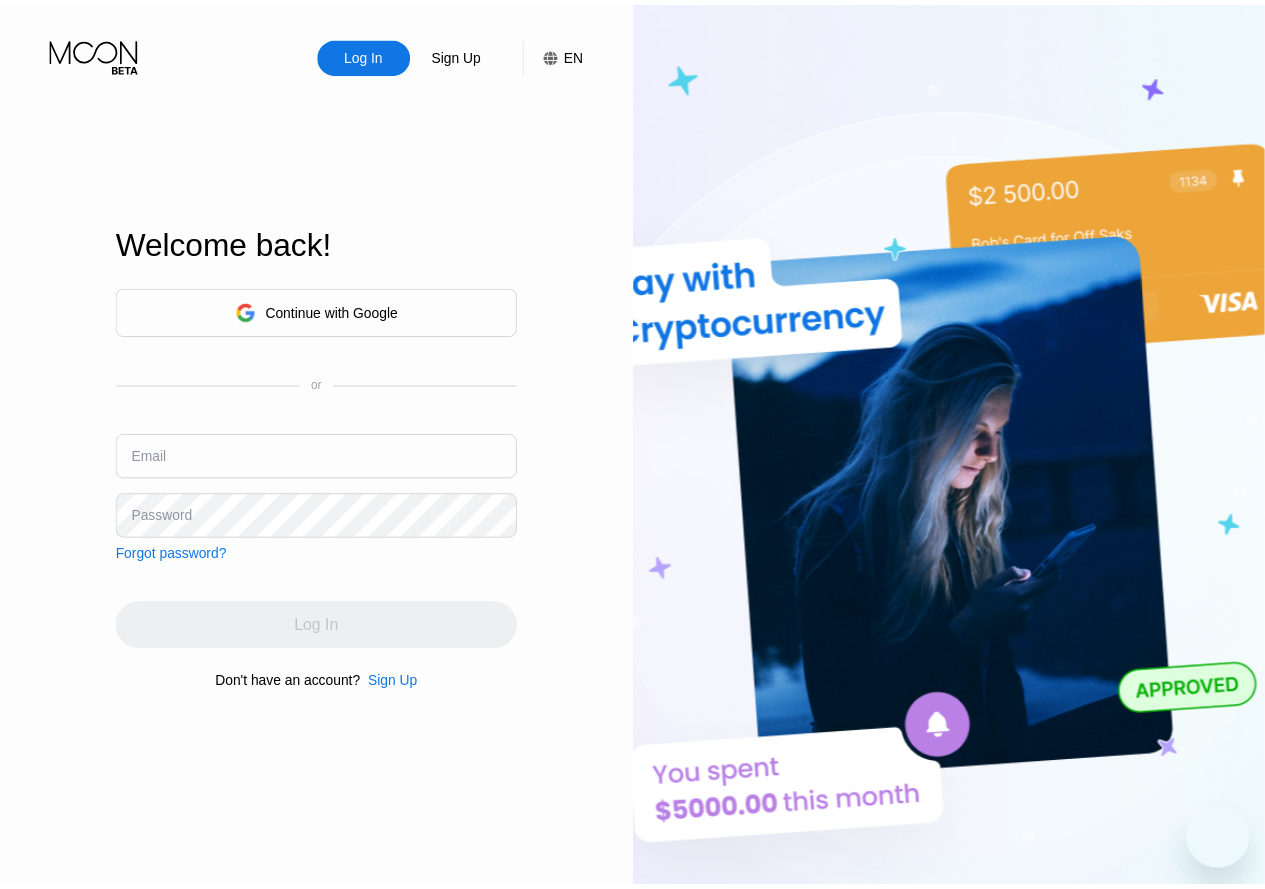 scroll, scrollTop: 0, scrollLeft: 0, axis: both 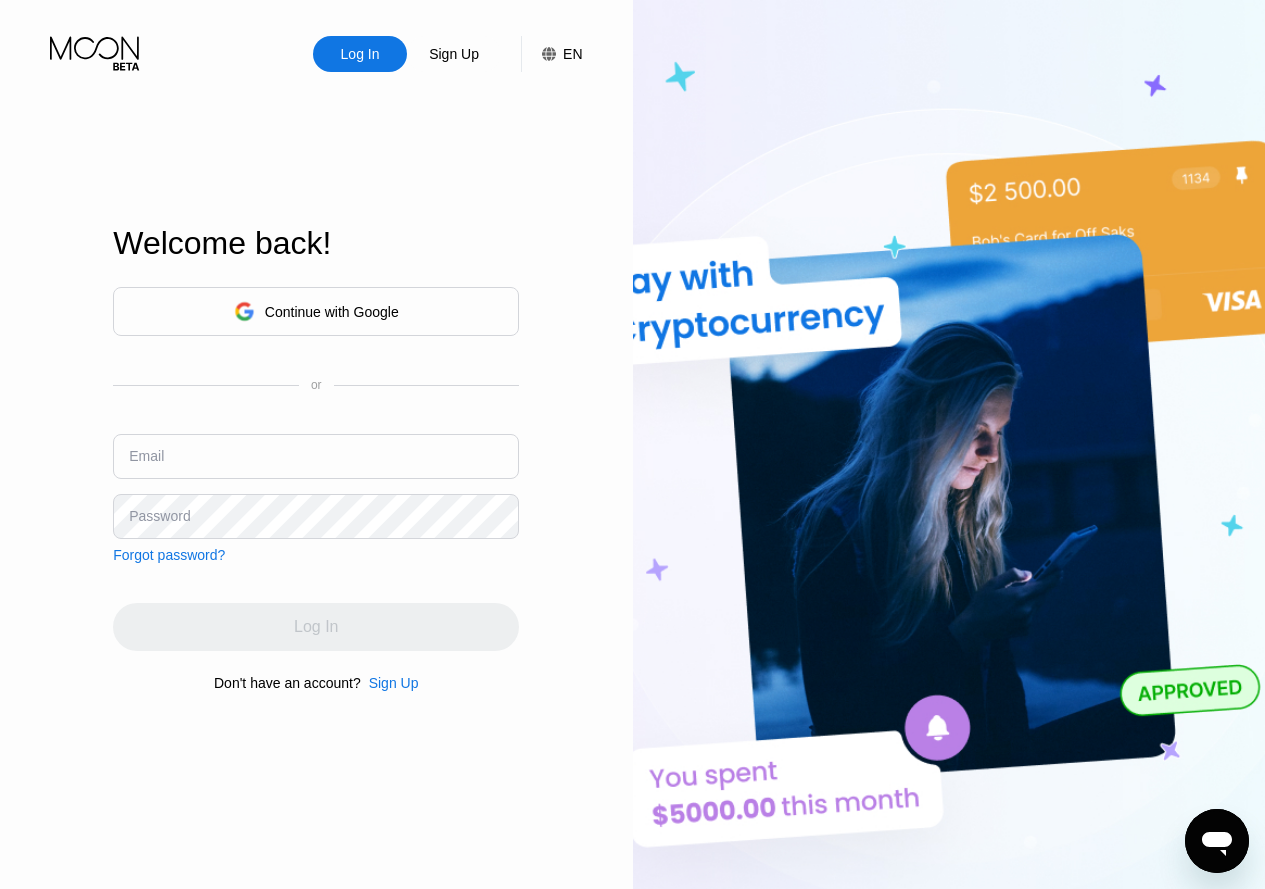 click at bounding box center [316, 456] 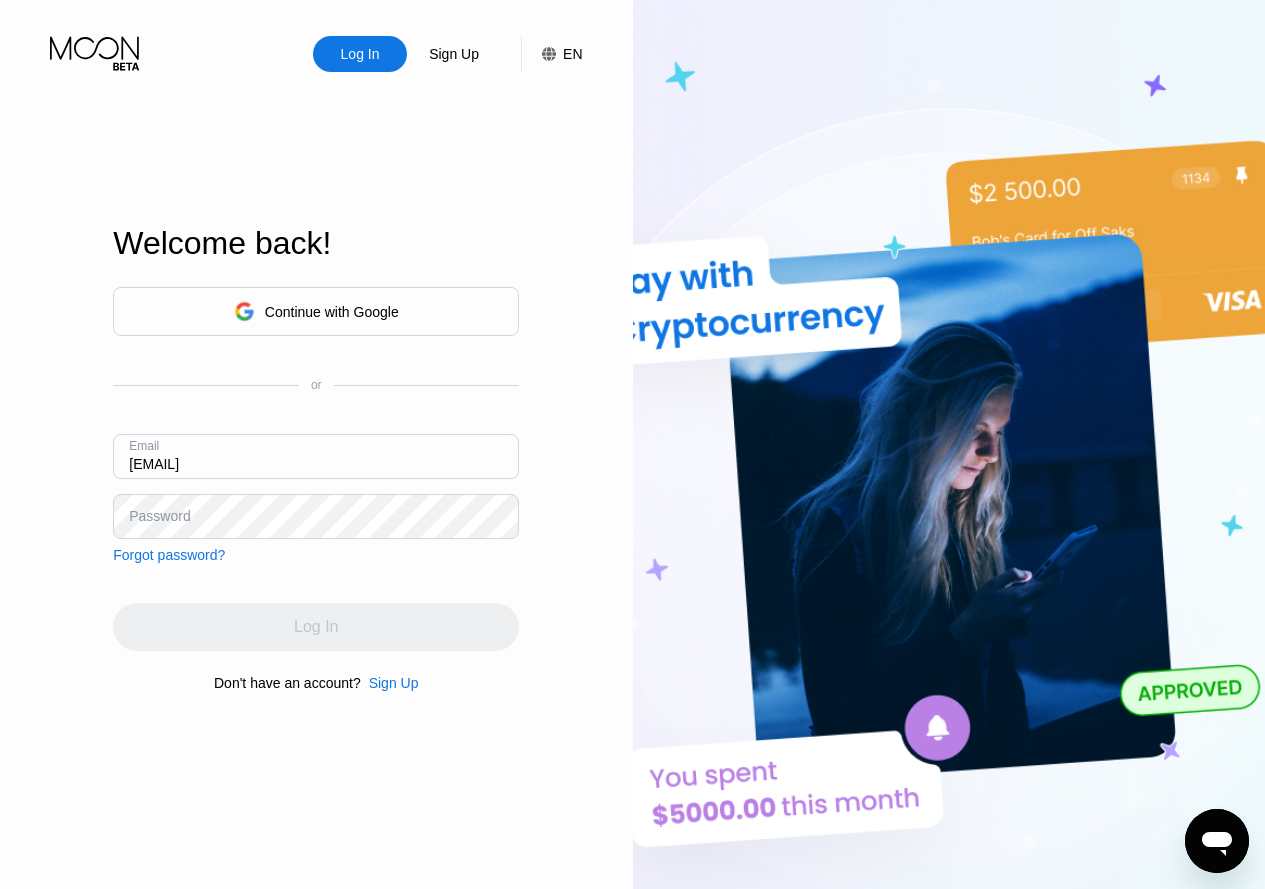 type on "wilmerpago87@gmail.com" 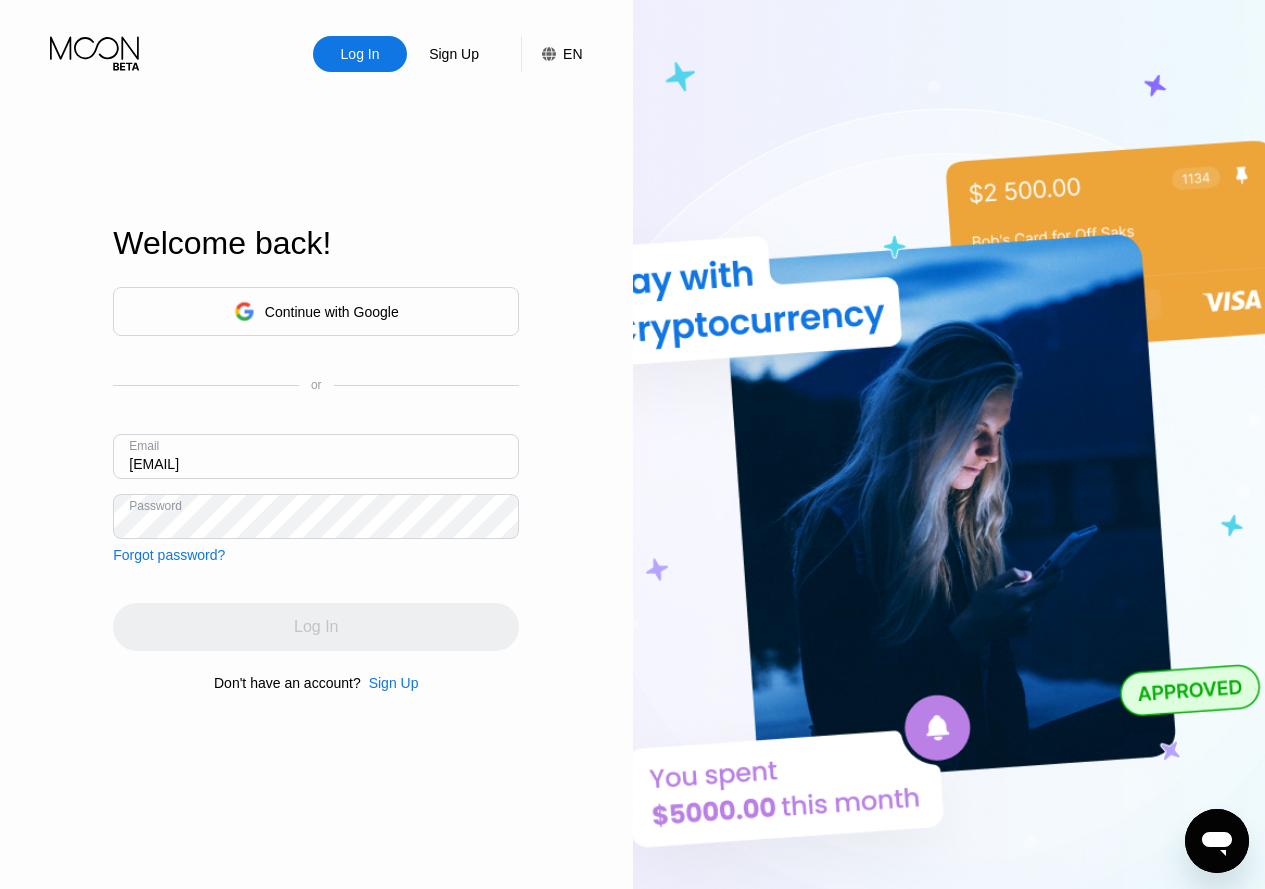 click on "Log In" at bounding box center (316, 627) 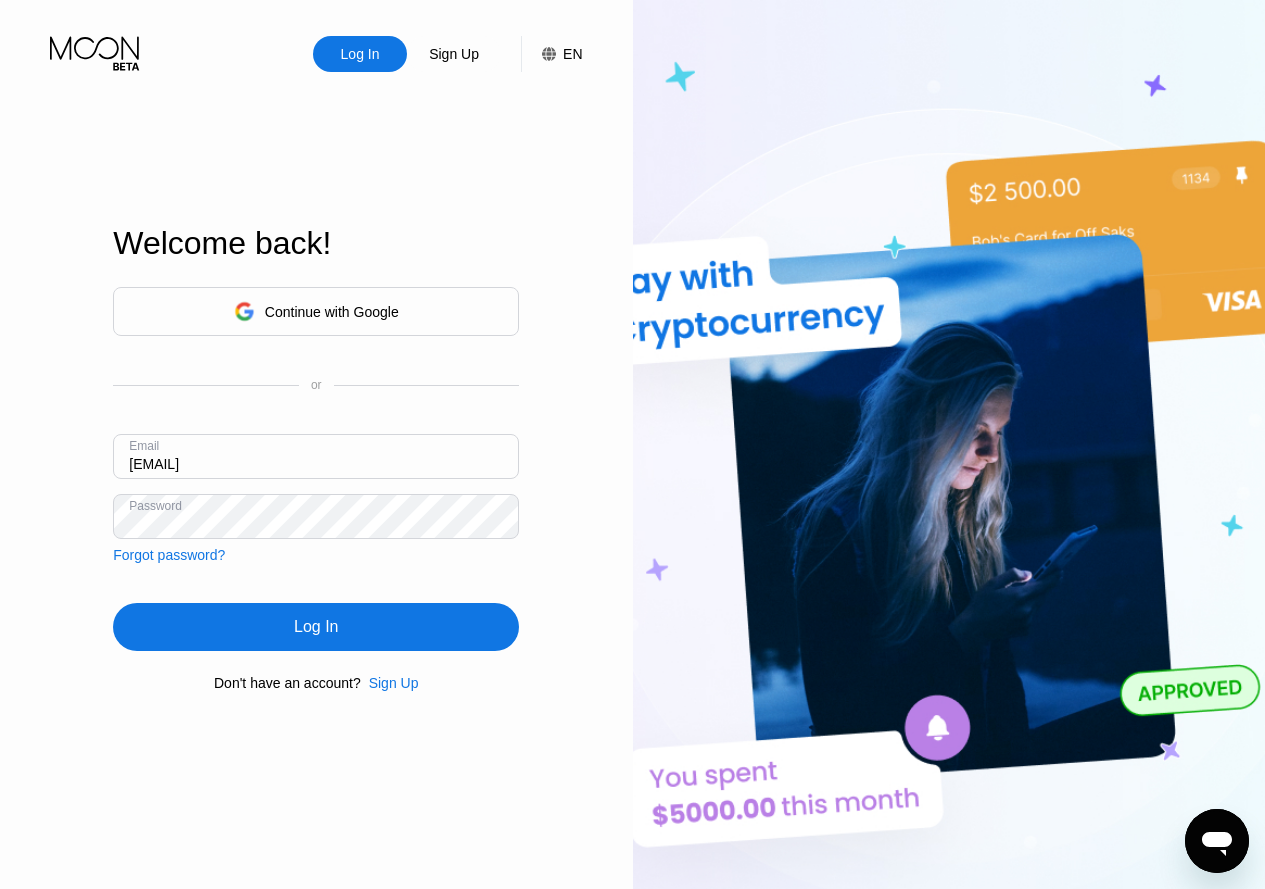 click on "Log In" at bounding box center (316, 627) 